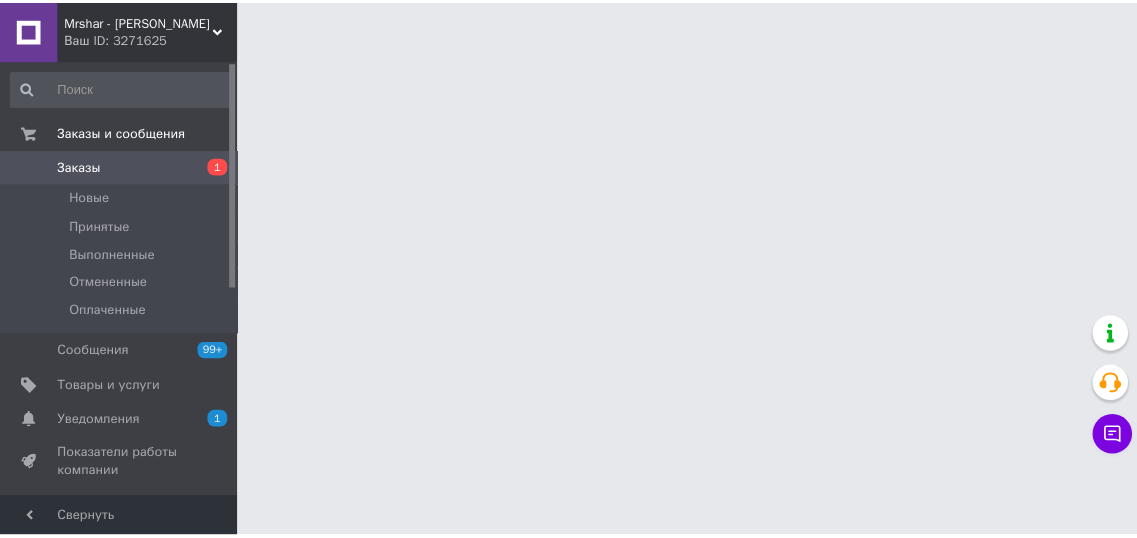 scroll, scrollTop: 0, scrollLeft: 0, axis: both 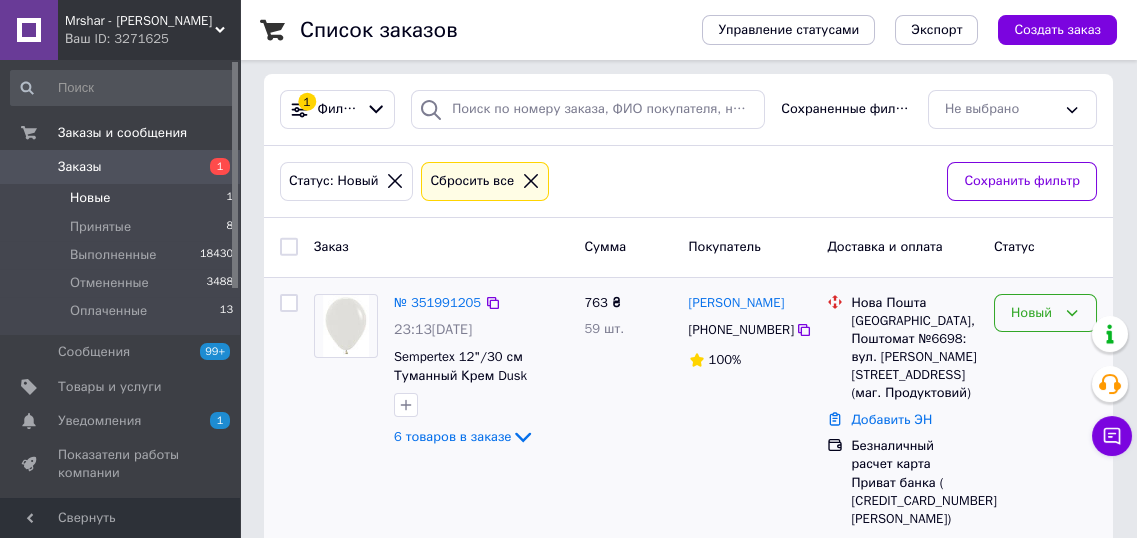 click on "Новый" at bounding box center (1033, 313) 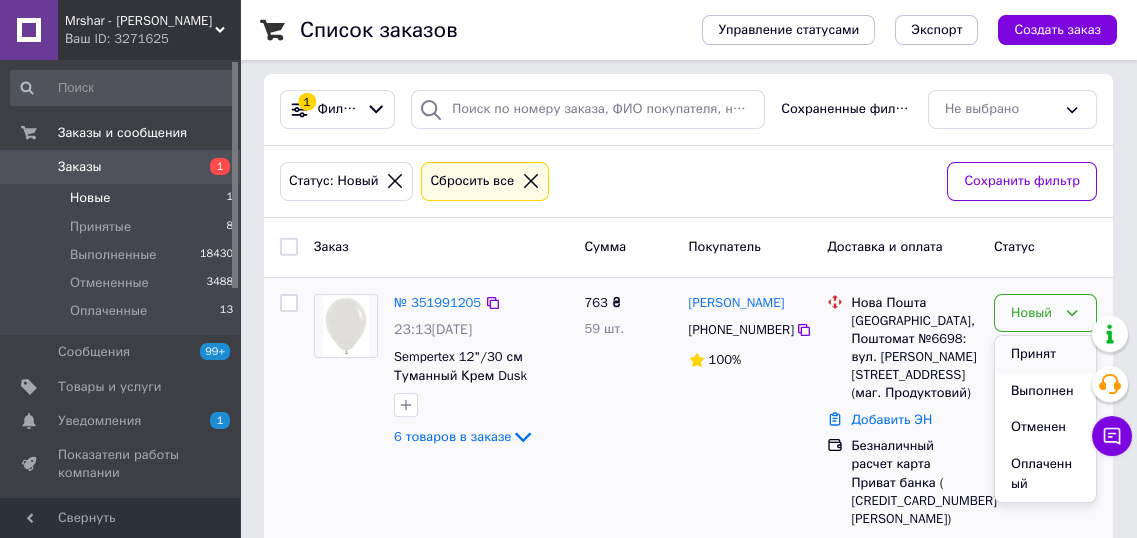 click on "Принят" at bounding box center (1045, 354) 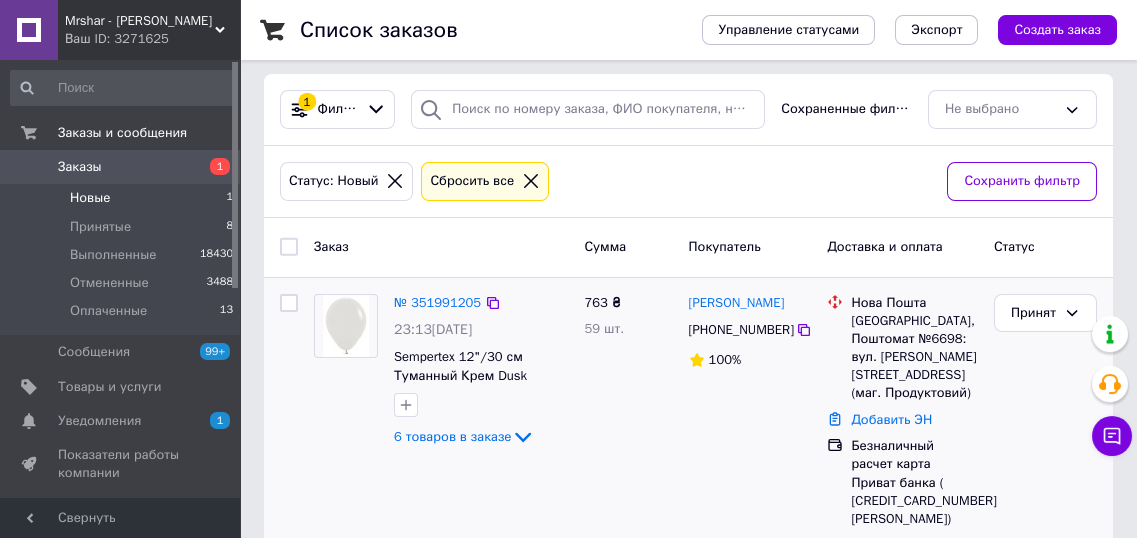 click on "Принят" at bounding box center [1045, 411] 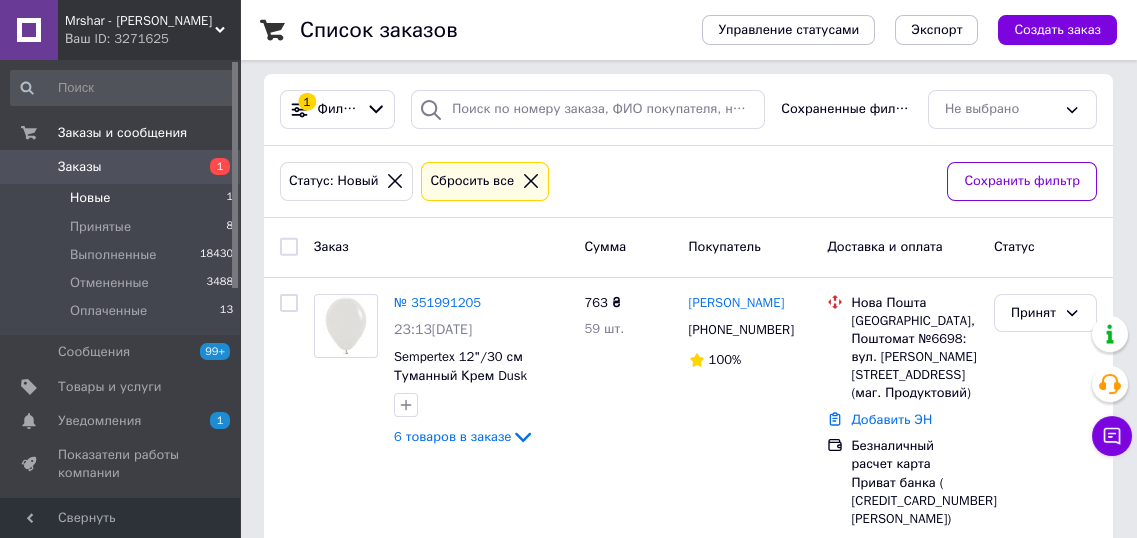 scroll, scrollTop: 215, scrollLeft: 0, axis: vertical 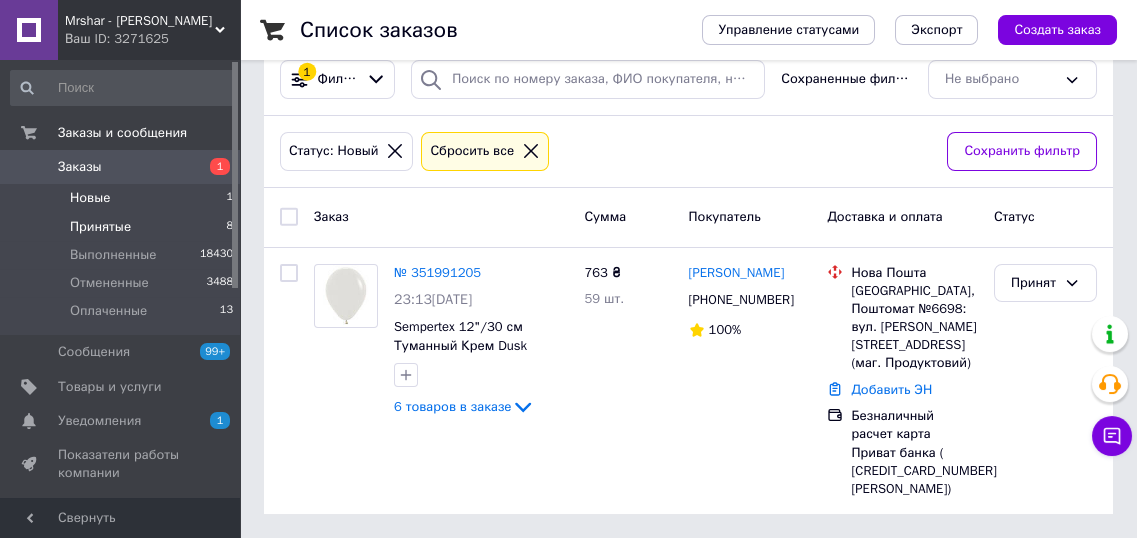 click on "Принятые" at bounding box center [100, 227] 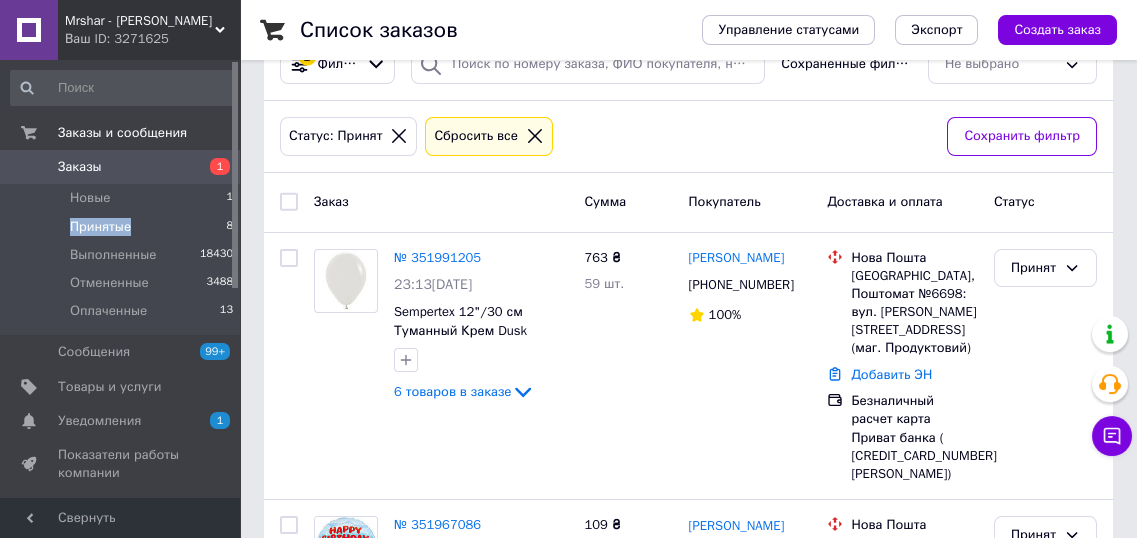 scroll, scrollTop: 0, scrollLeft: 0, axis: both 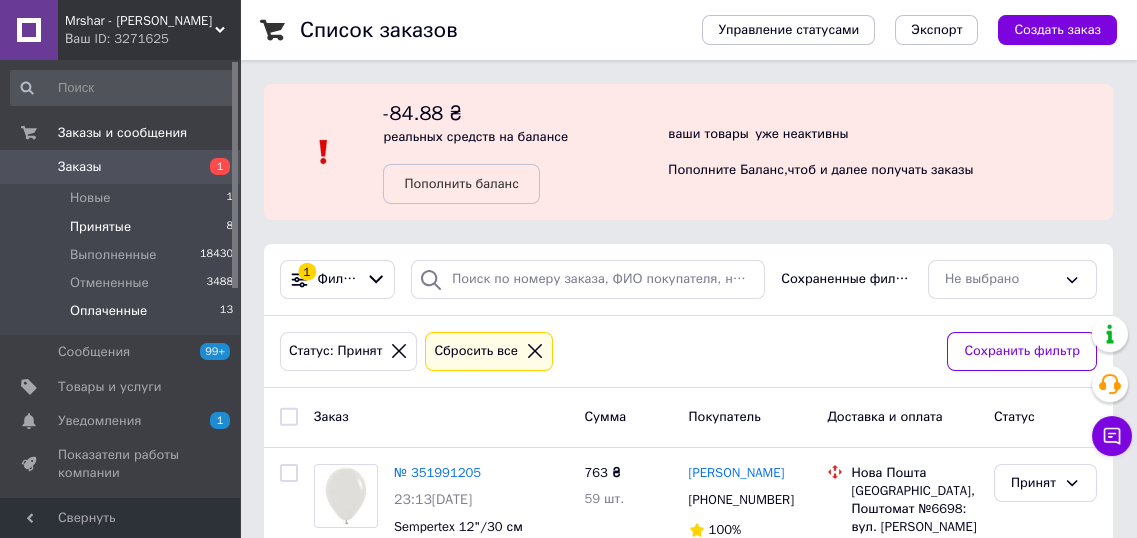 click on "Оплаченные" at bounding box center (108, 311) 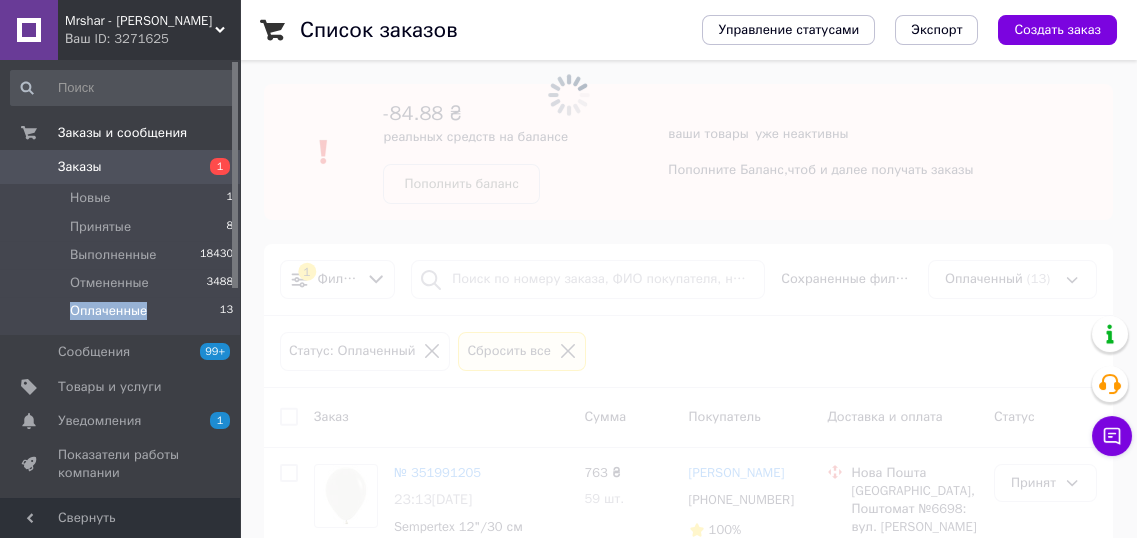 click on "Оплаченные" at bounding box center [108, 311] 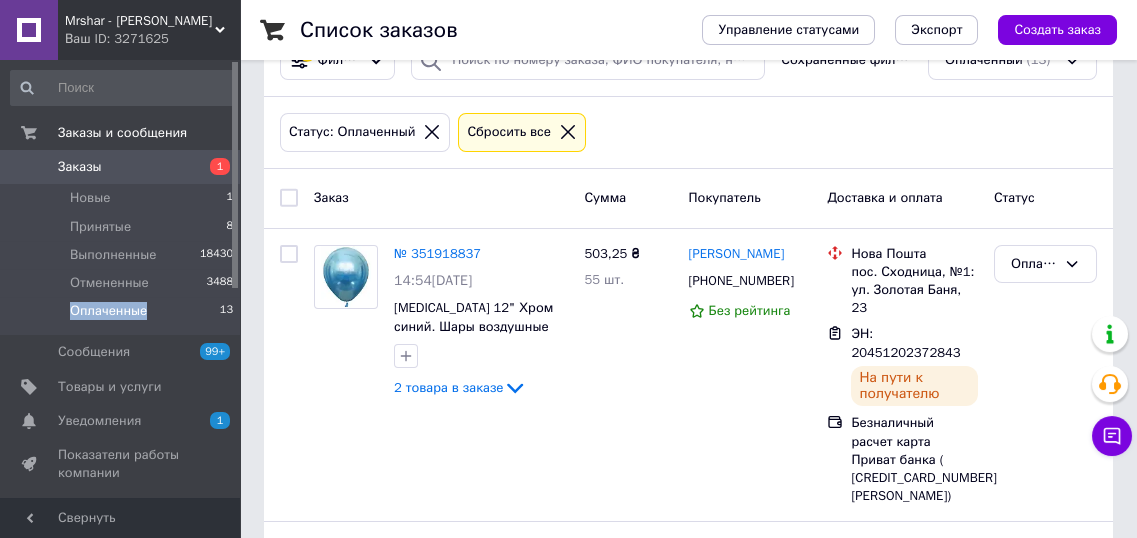 scroll, scrollTop: 335, scrollLeft: 0, axis: vertical 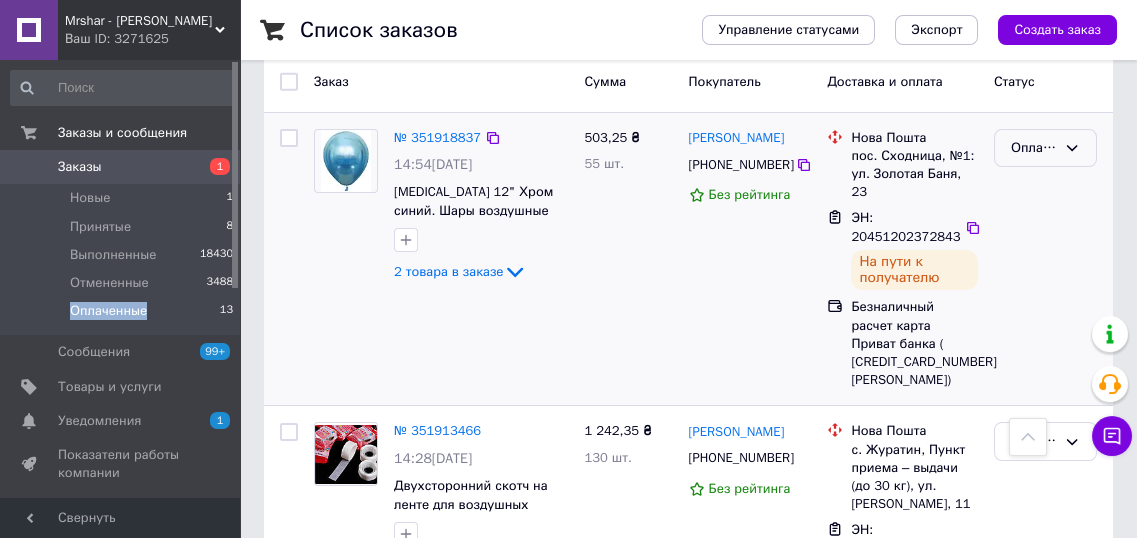 click on "Оплаченный" at bounding box center (1033, 148) 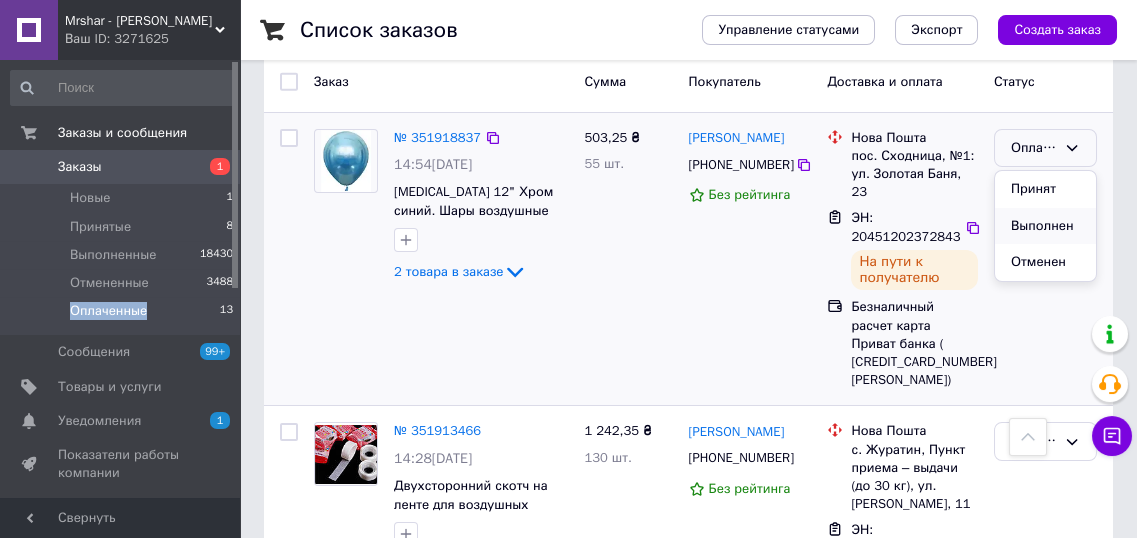 click on "Выполнен" at bounding box center (1045, 226) 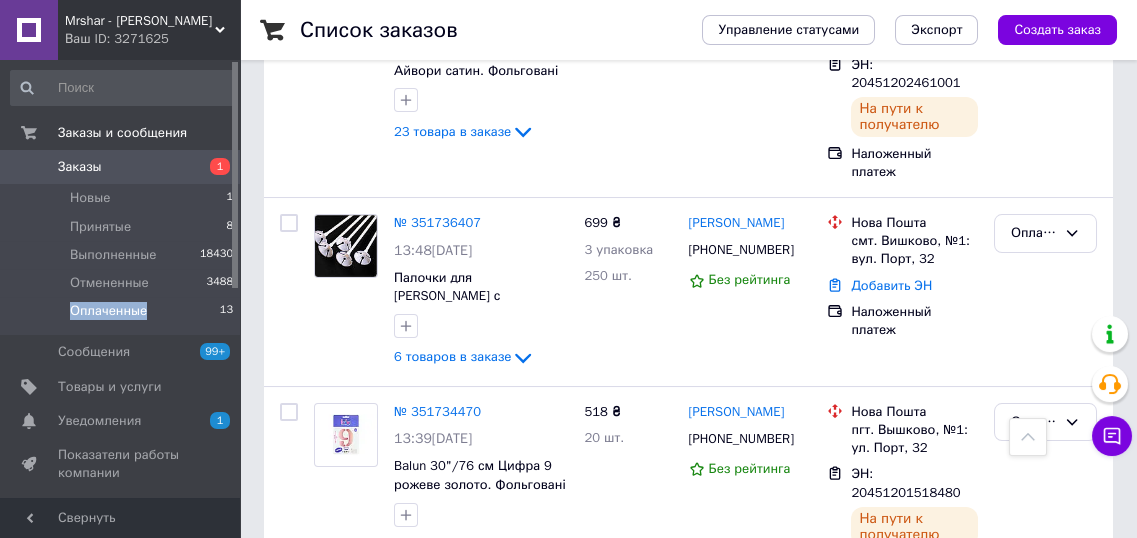 scroll, scrollTop: 1658, scrollLeft: 0, axis: vertical 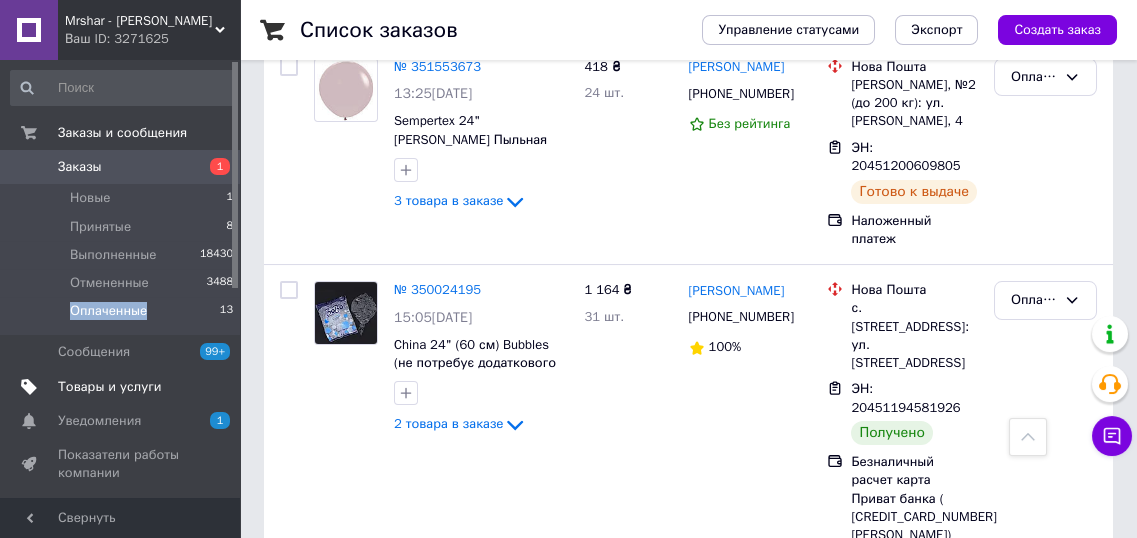 click on "Товары и услуги" at bounding box center [110, 387] 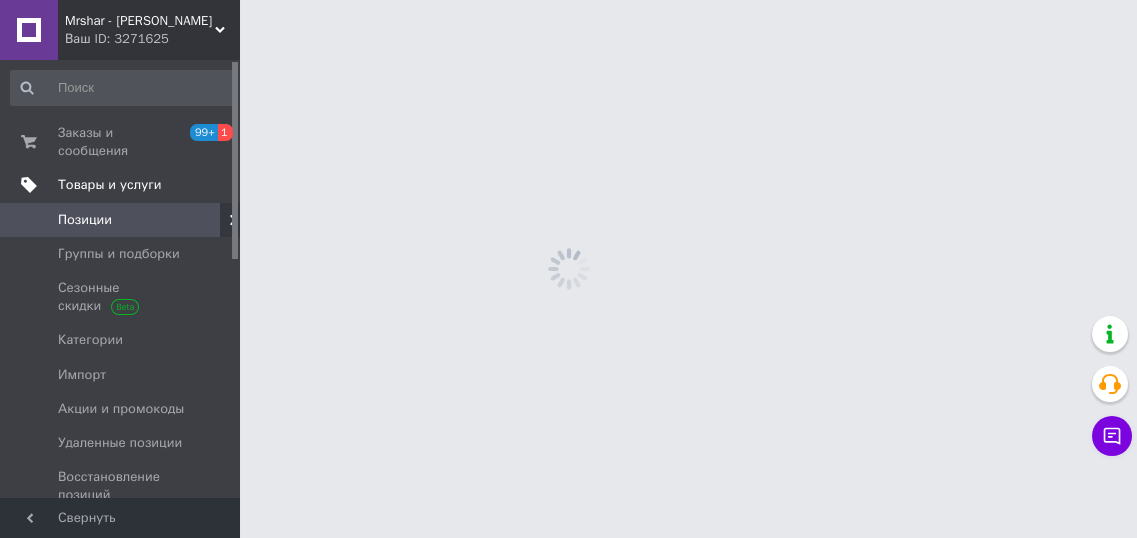 scroll, scrollTop: 0, scrollLeft: 0, axis: both 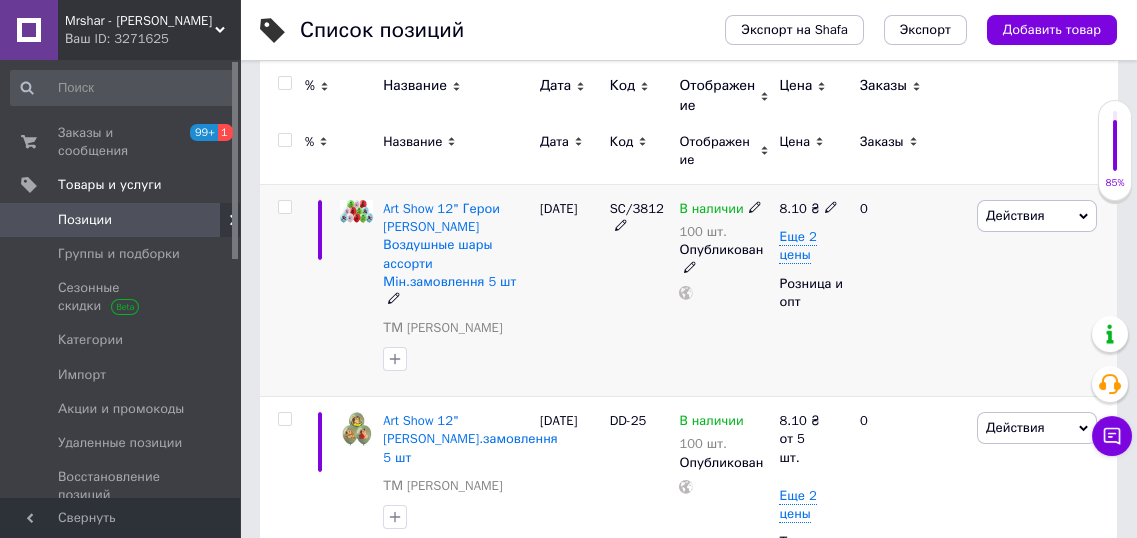 click on "Действия" at bounding box center (1015, 215) 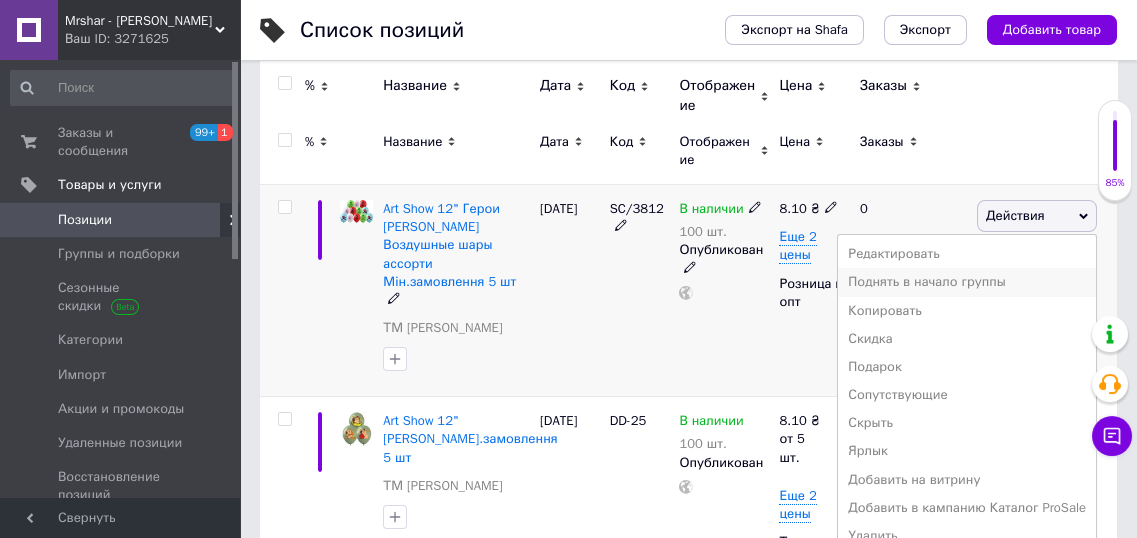click on "Поднять в начало группы" at bounding box center (967, 282) 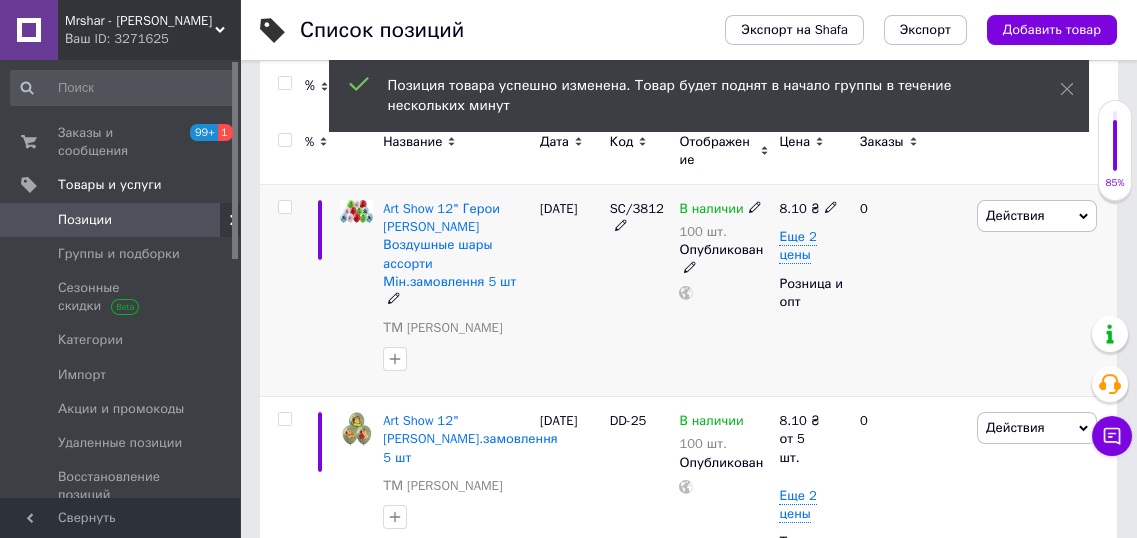 click on "Действия" at bounding box center (1015, 215) 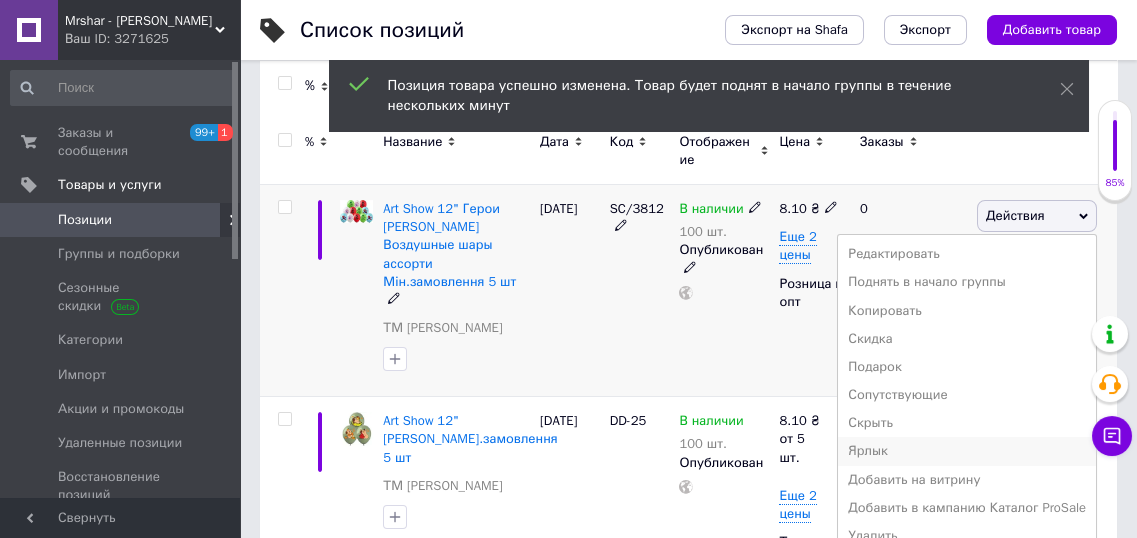 click on "Ярлык" at bounding box center [967, 451] 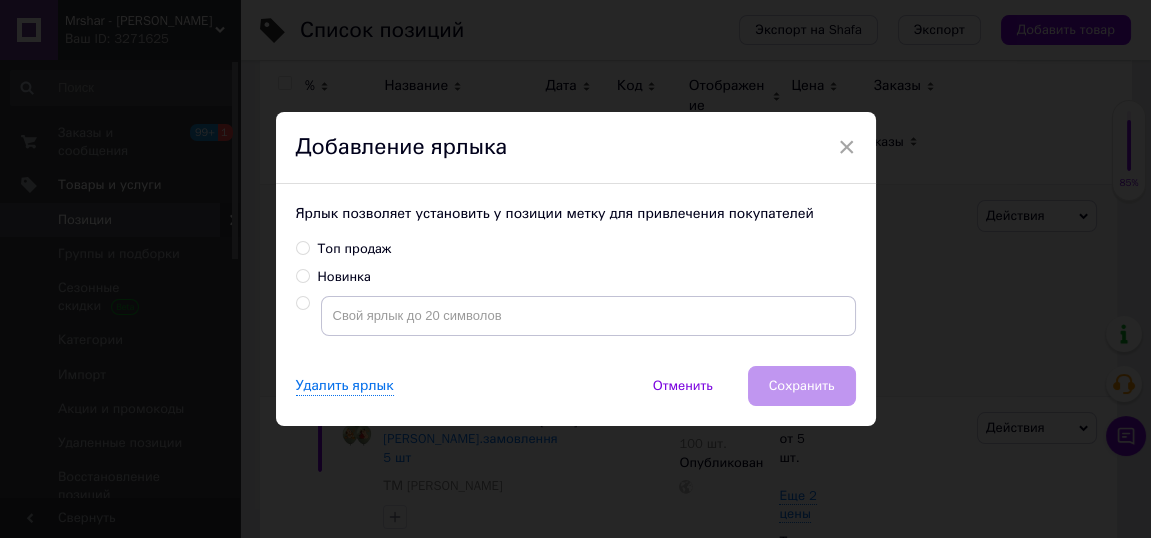 click on "Новинка" at bounding box center [302, 275] 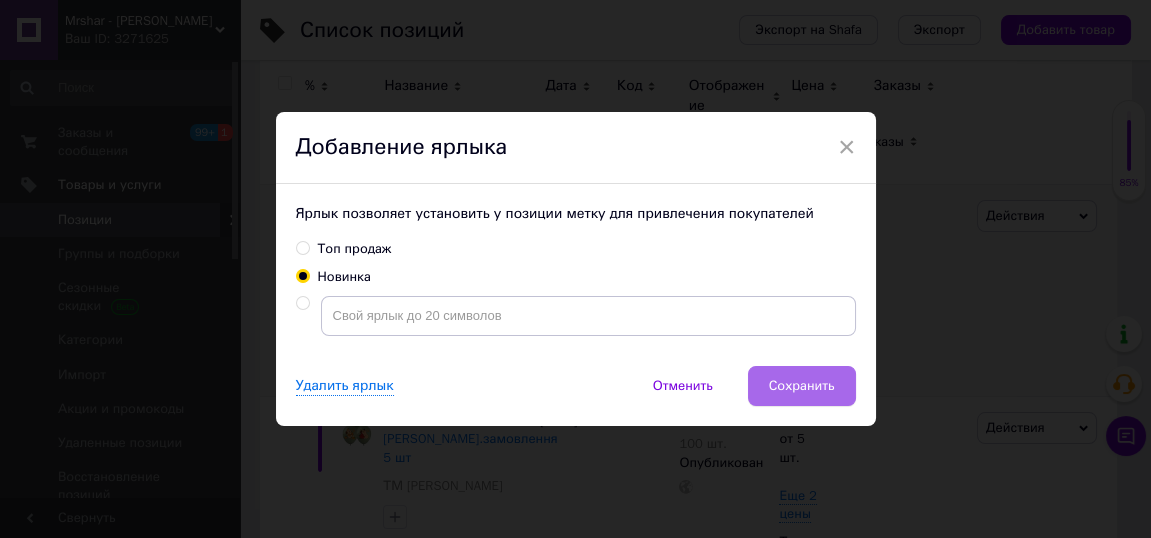 click on "Сохранить" at bounding box center (802, 386) 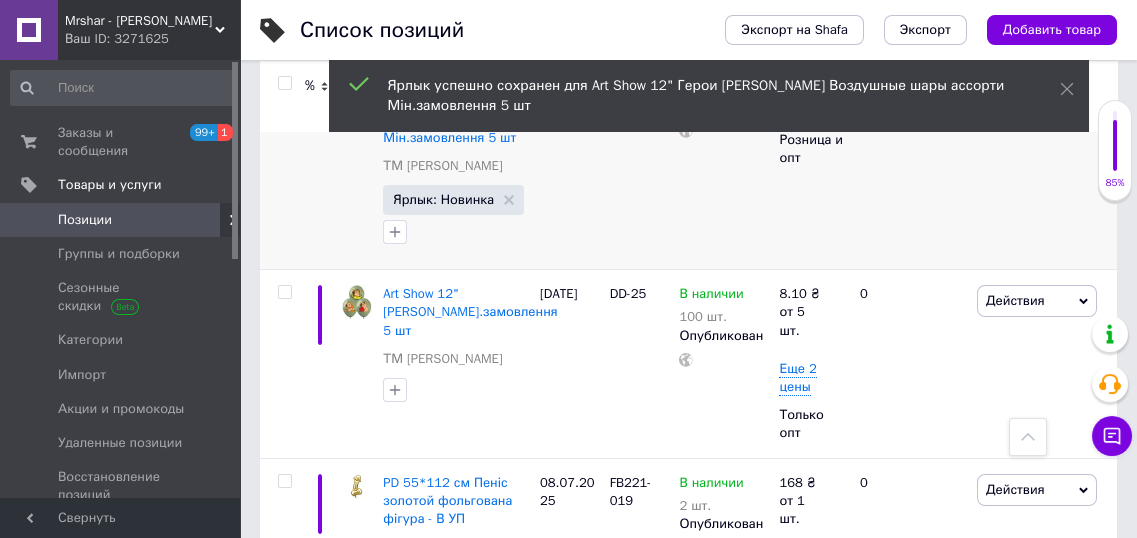 scroll, scrollTop: 486, scrollLeft: 0, axis: vertical 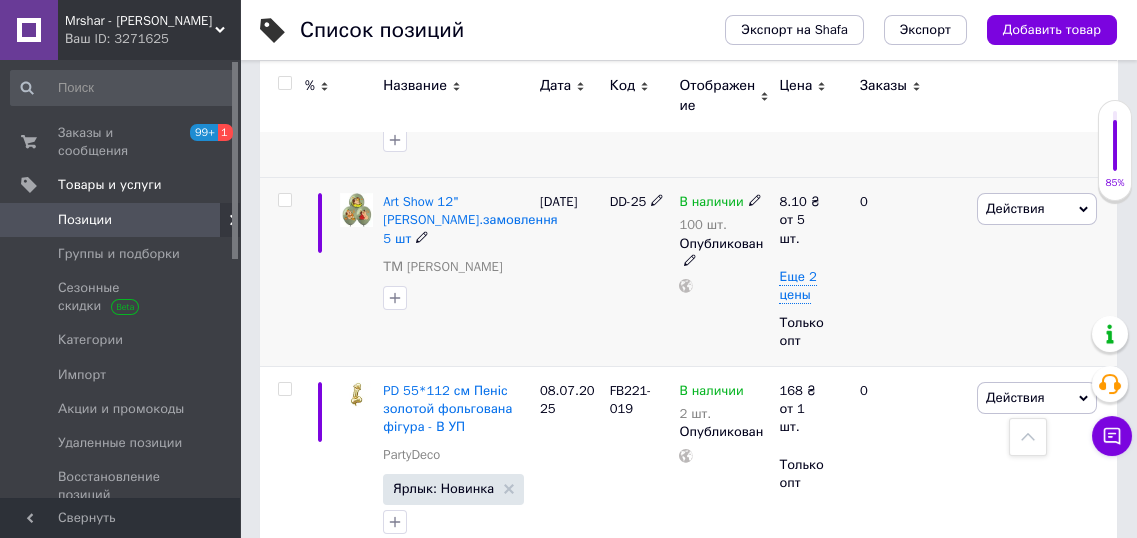 click on "Действия" at bounding box center [1015, 208] 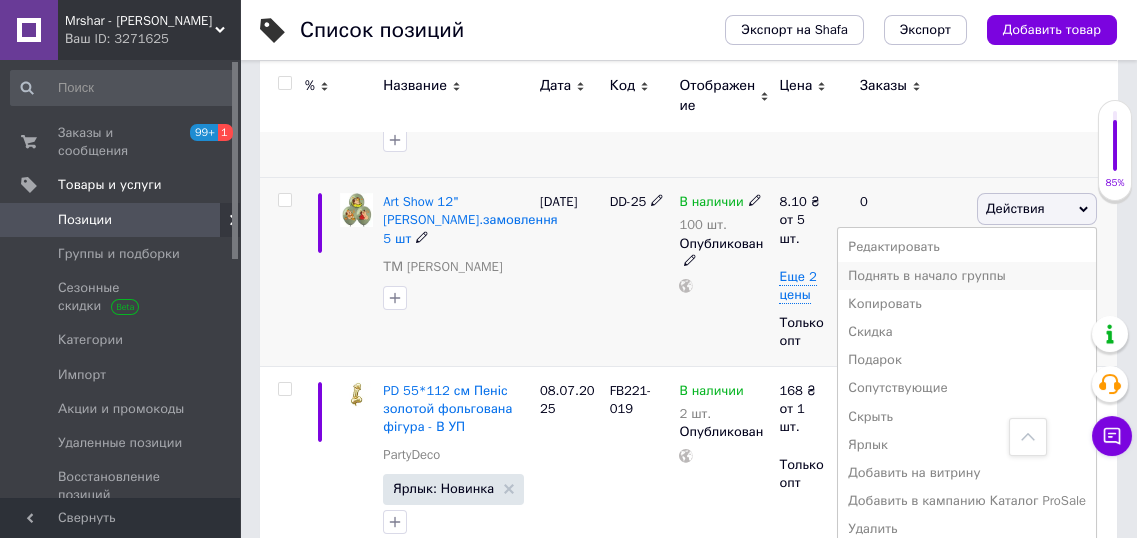 click on "Поднять в начало группы" at bounding box center (967, 276) 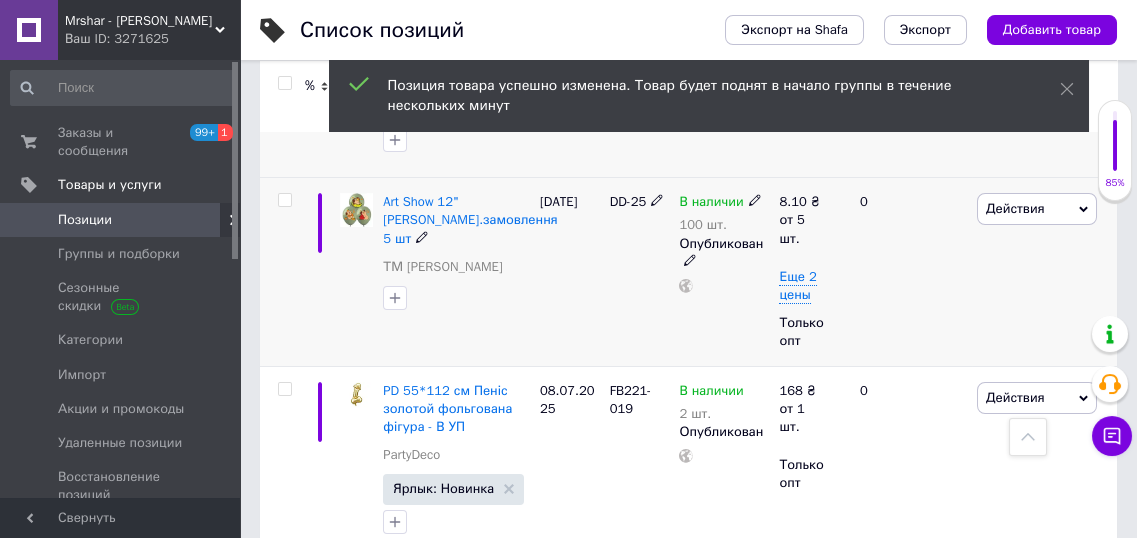 click on "Действия" at bounding box center [1015, 208] 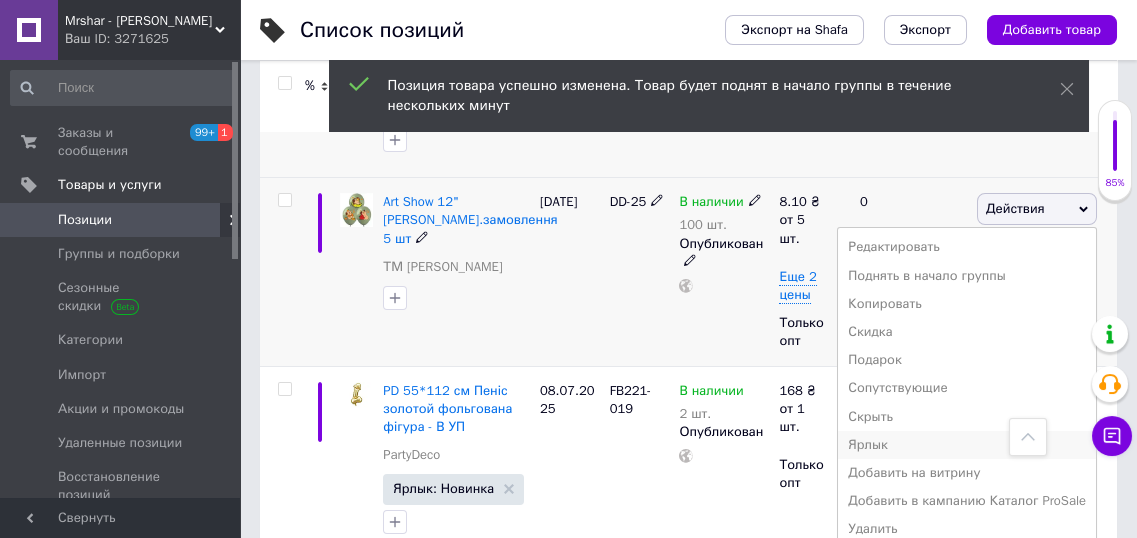 click on "Ярлык" at bounding box center (967, 445) 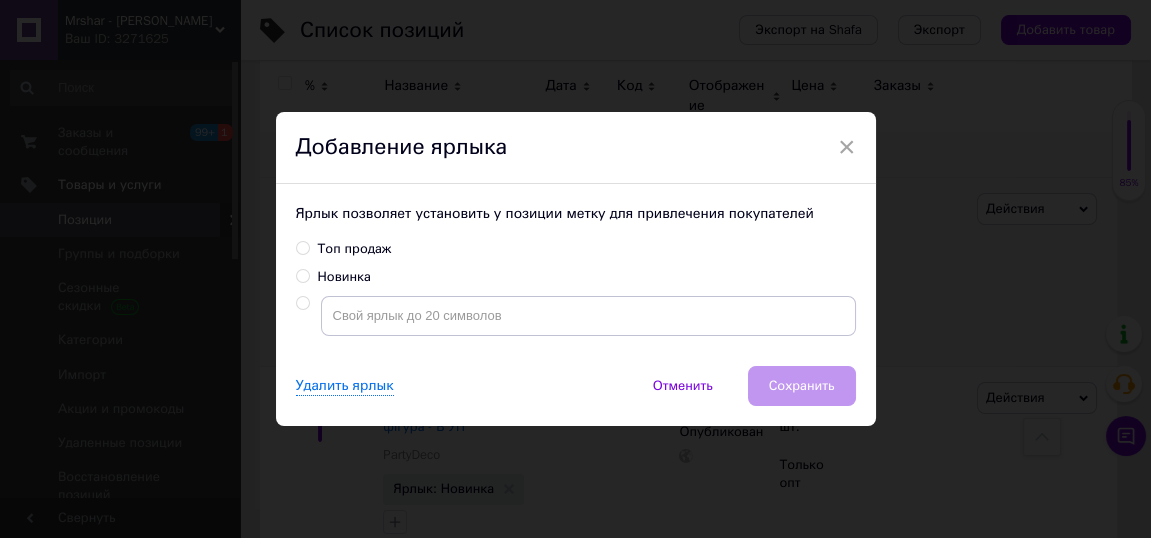 click on "Новинка" at bounding box center (302, 275) 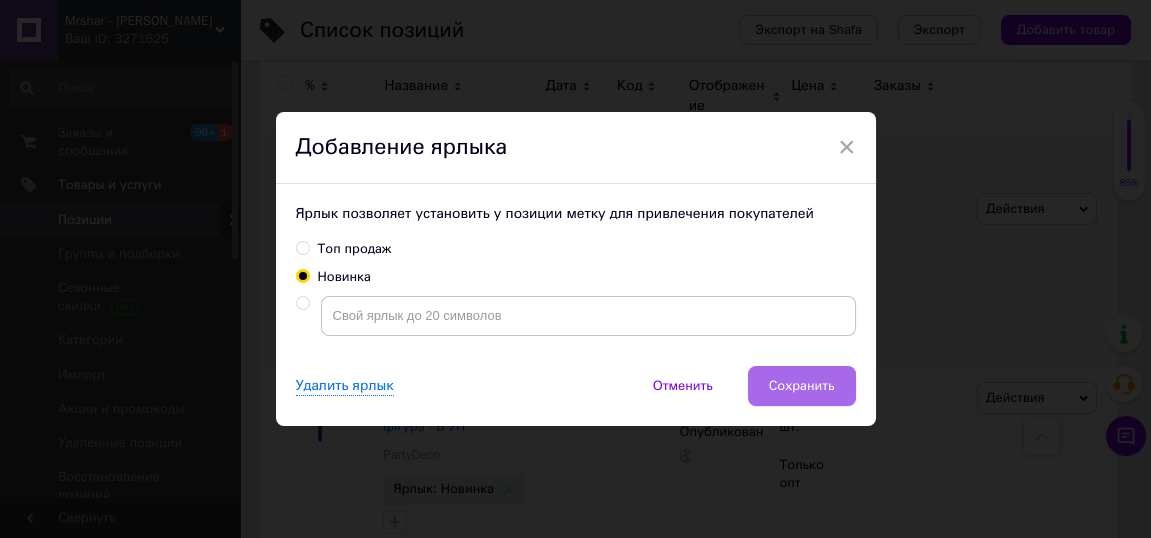 click on "Сохранить" at bounding box center [802, 386] 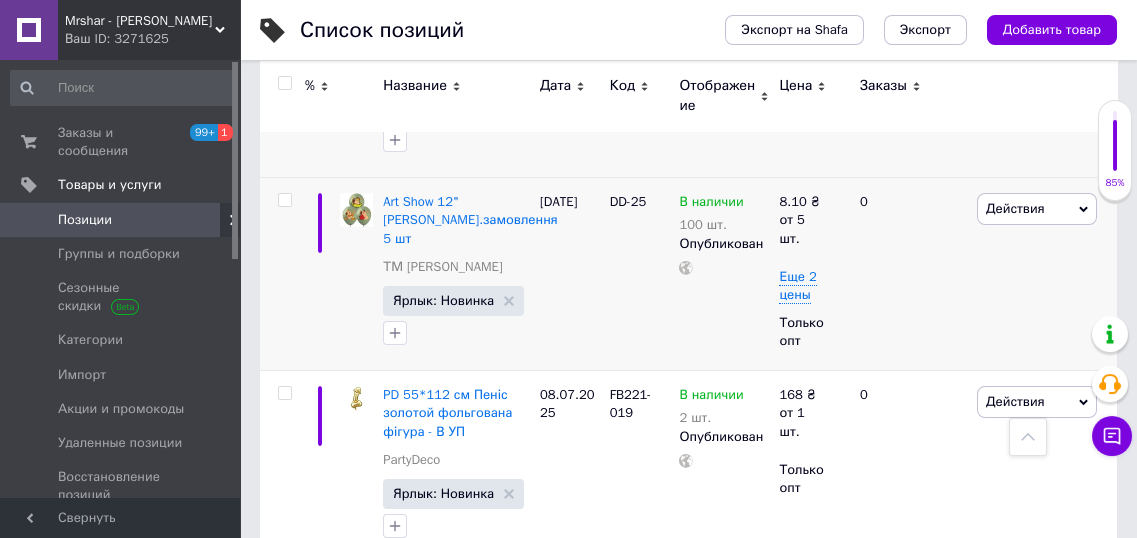 scroll, scrollTop: 15, scrollLeft: 0, axis: vertical 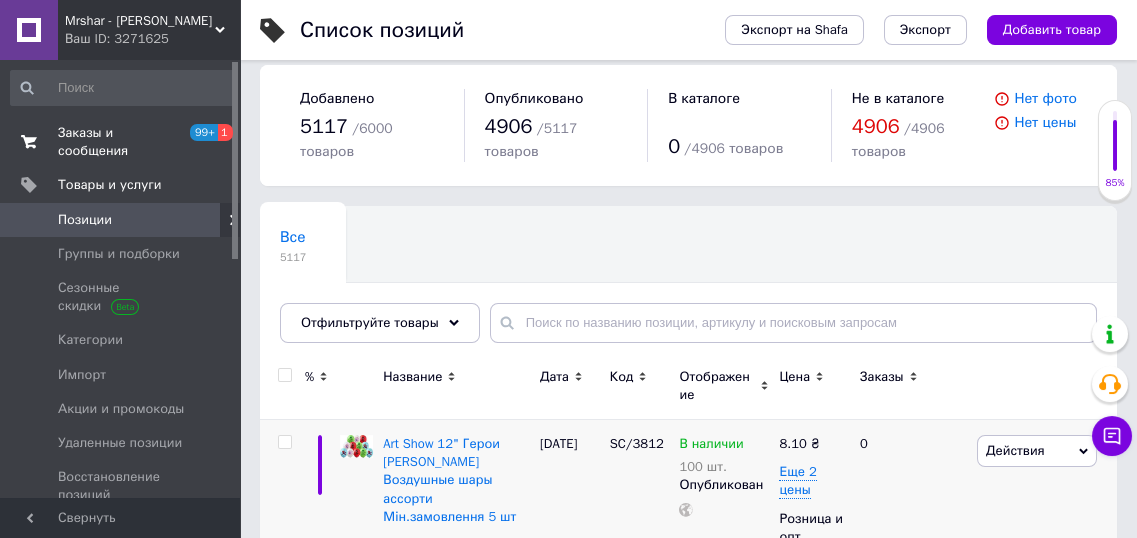 click on "Заказы и сообщения" at bounding box center [121, 142] 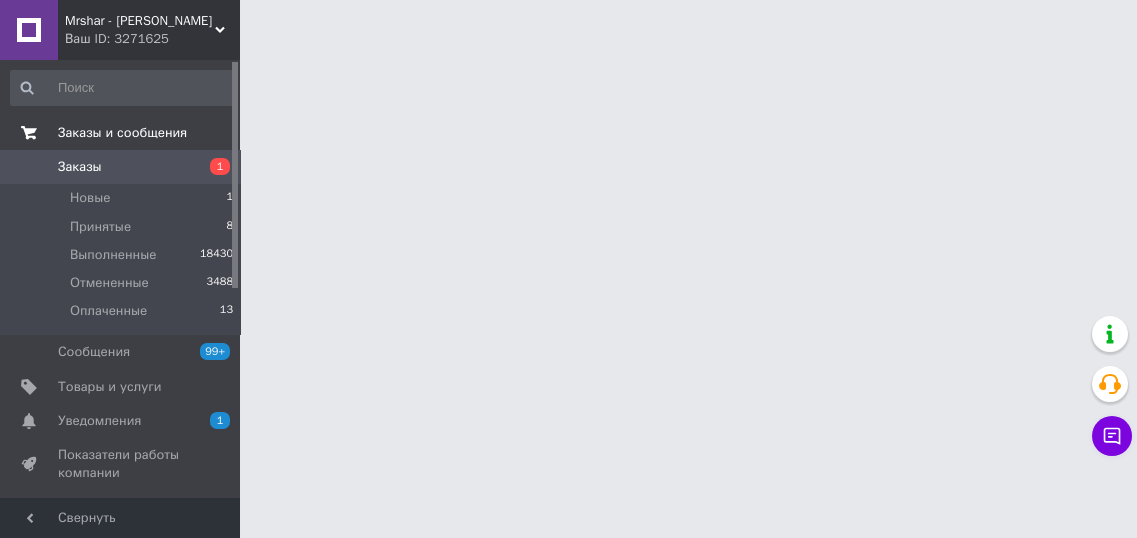 scroll, scrollTop: 0, scrollLeft: 0, axis: both 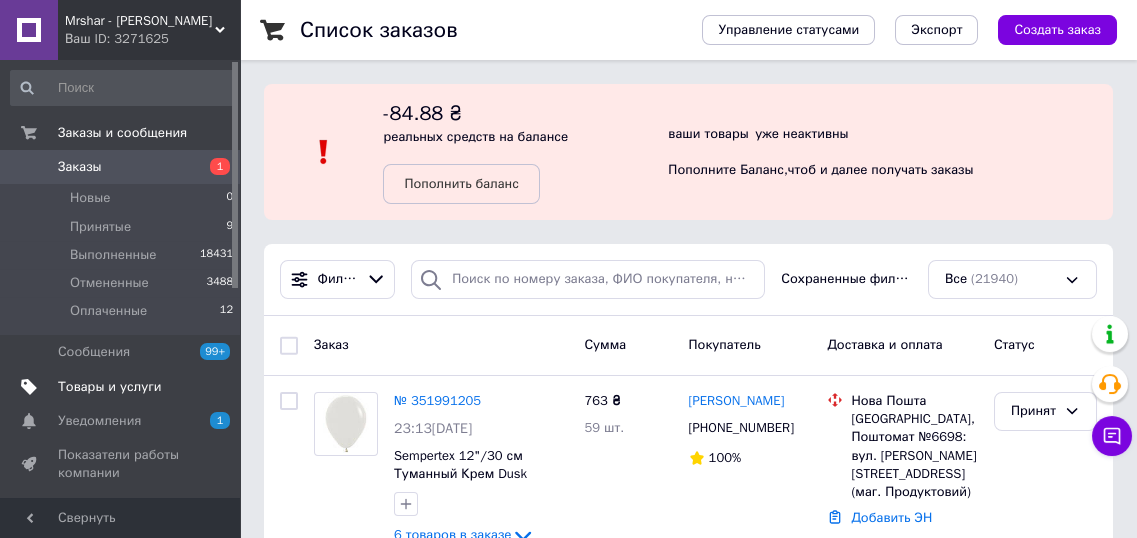 click on "Товары и услуги" at bounding box center (110, 387) 